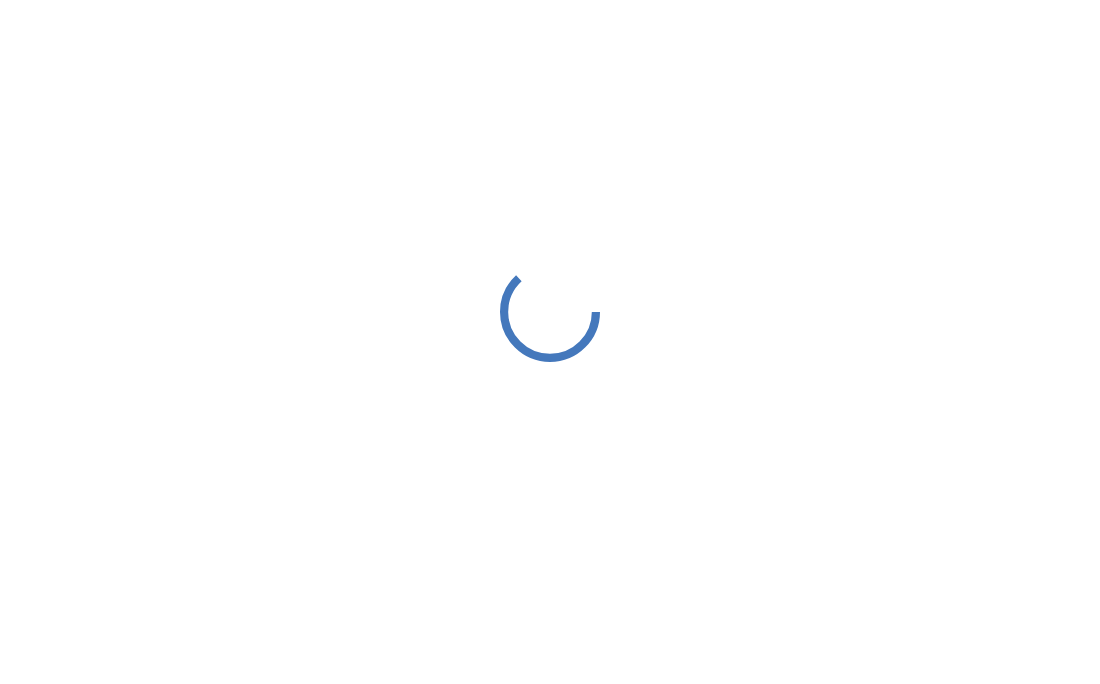 scroll, scrollTop: 0, scrollLeft: 0, axis: both 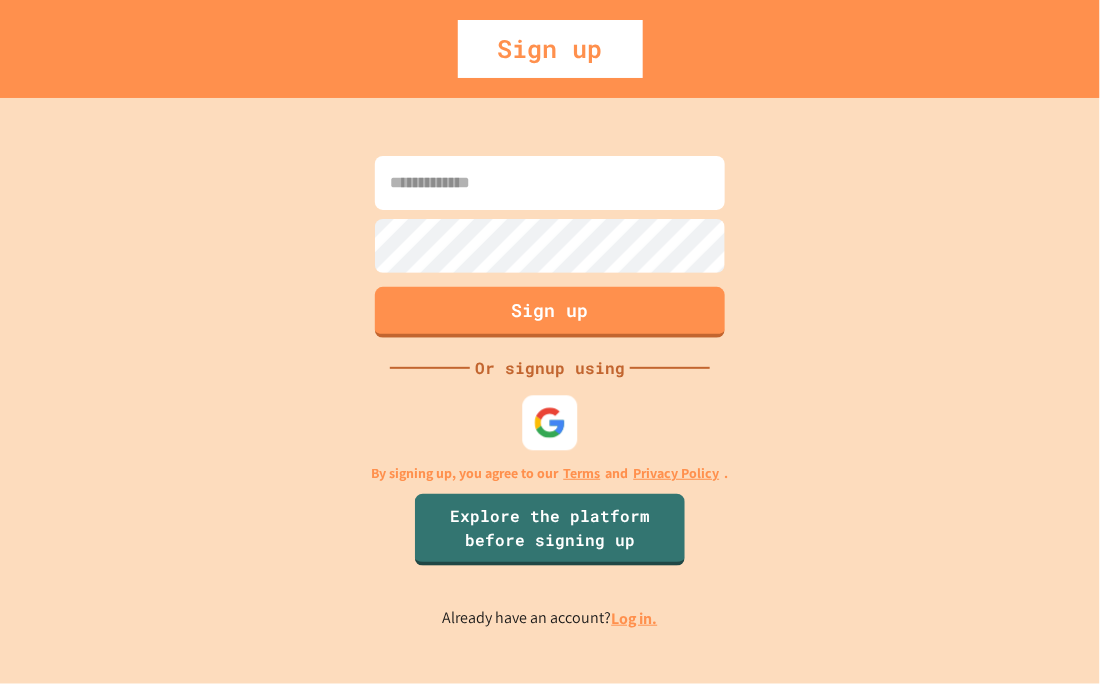 click at bounding box center (550, 422) 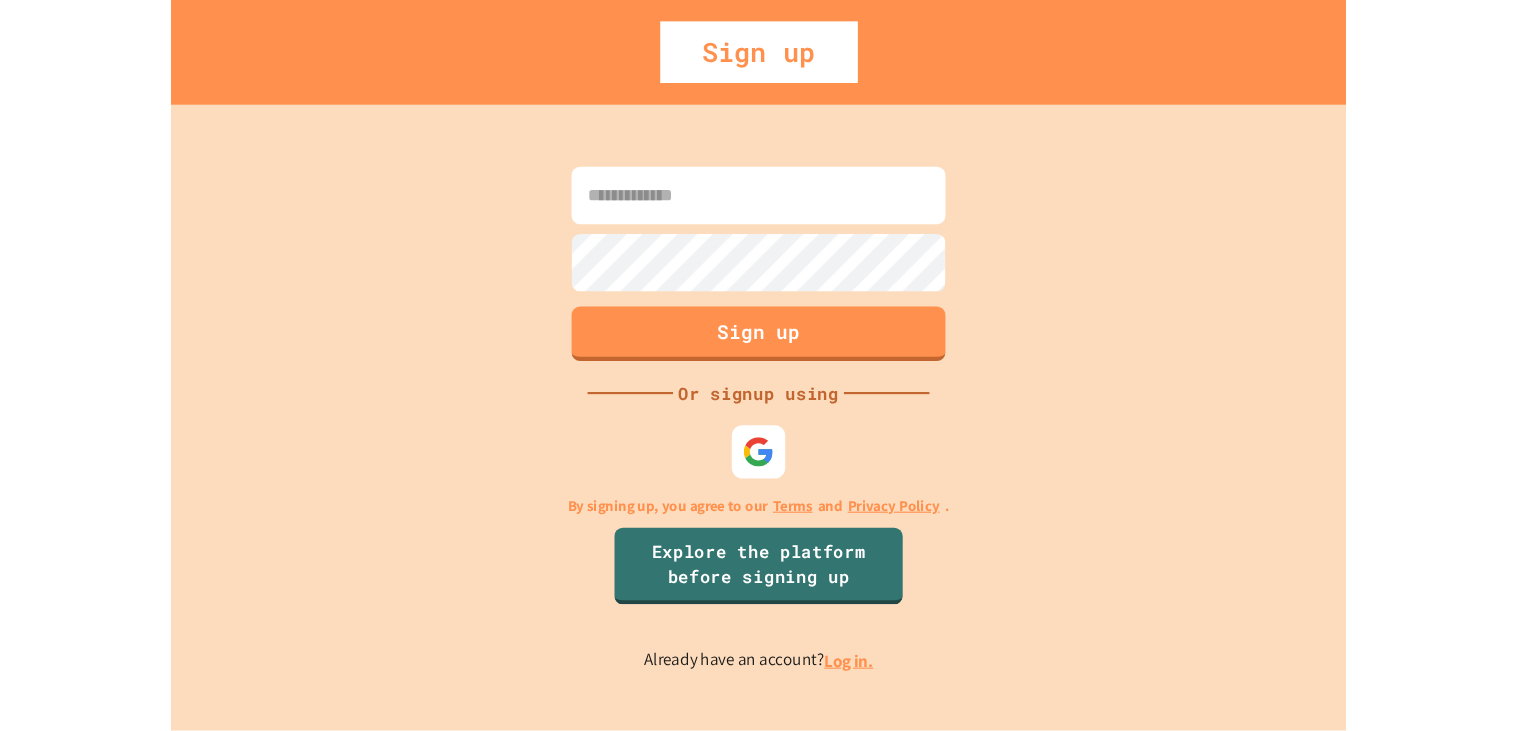 scroll, scrollTop: 0, scrollLeft: 0, axis: both 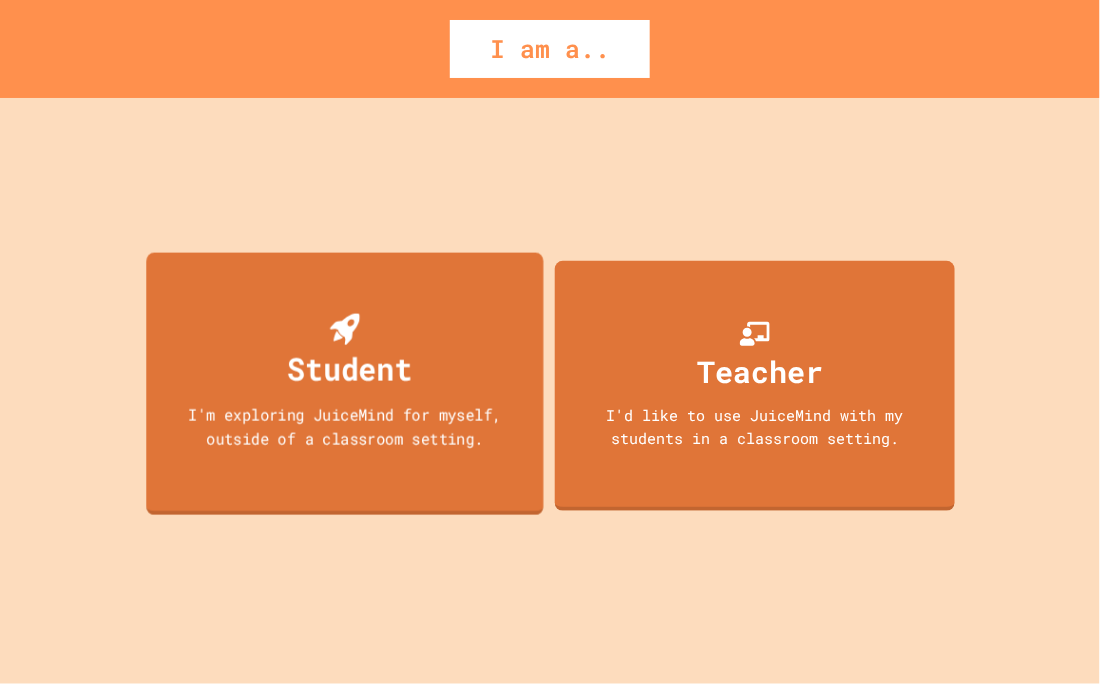click on "Student I'm exploring JuiceMind for myself, outside of a classroom setting." at bounding box center (344, 384) 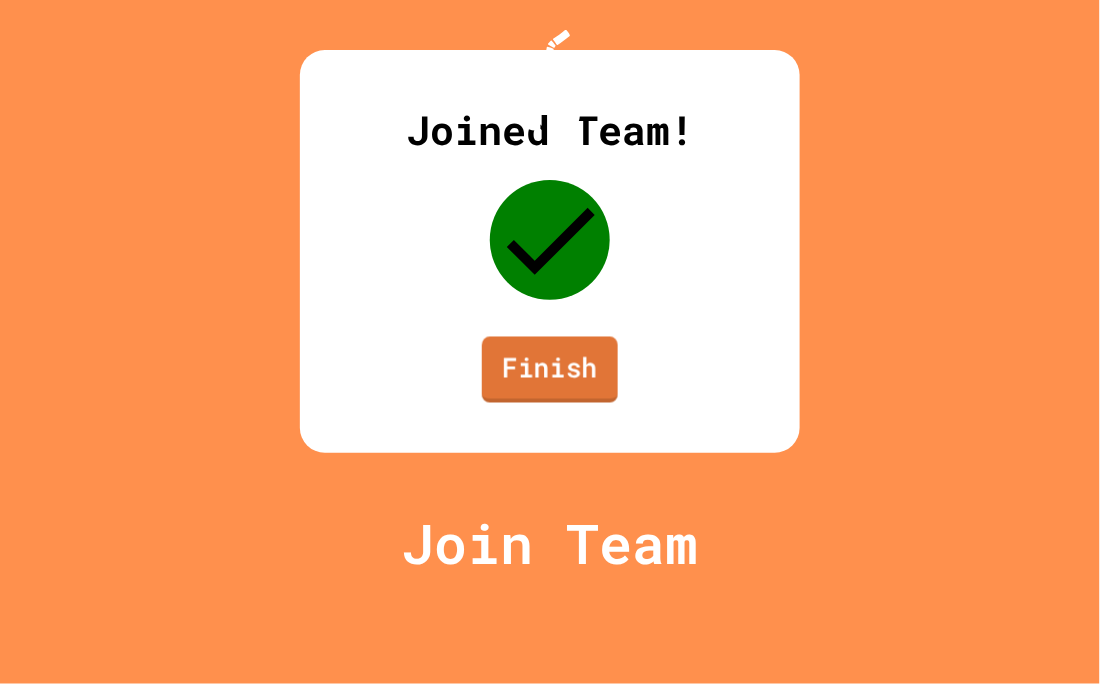 click on "Finish" at bounding box center (550, 370) 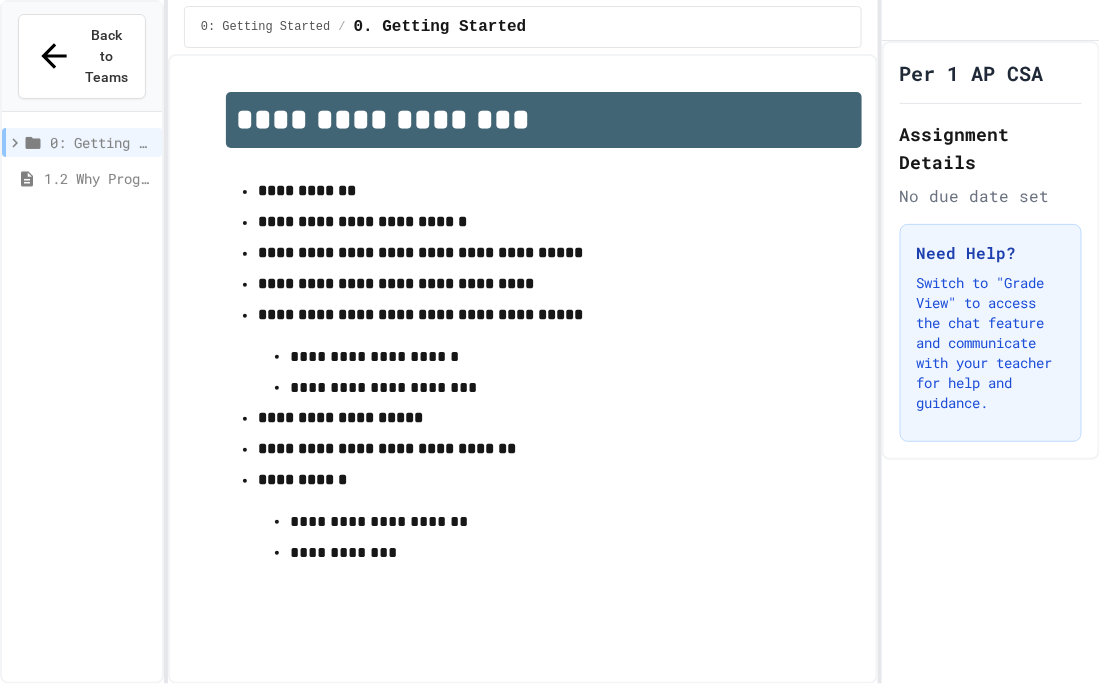 click on "**********" at bounding box center (362, 221) 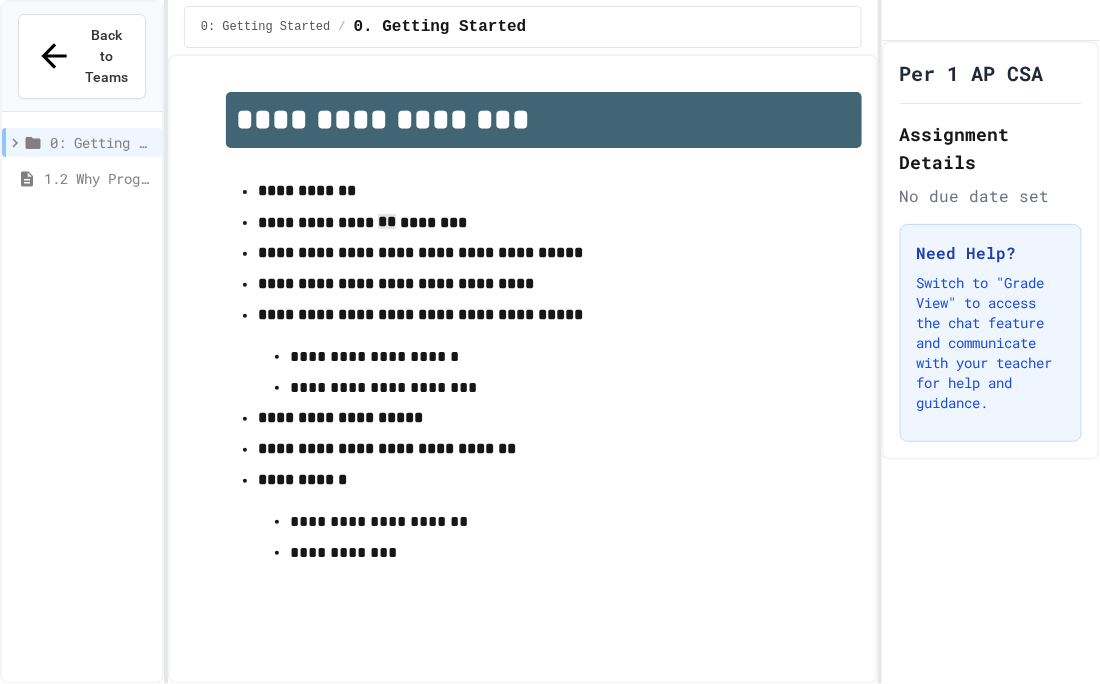 click on "**********" at bounding box center (362, 222) 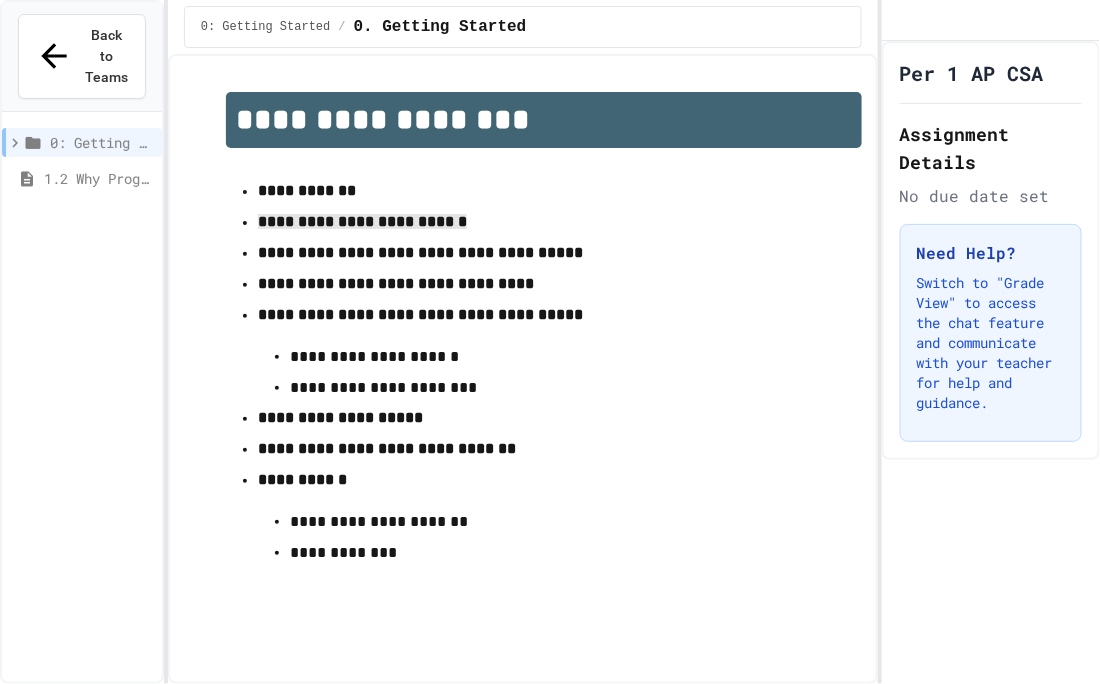 click on "**********" at bounding box center [362, 221] 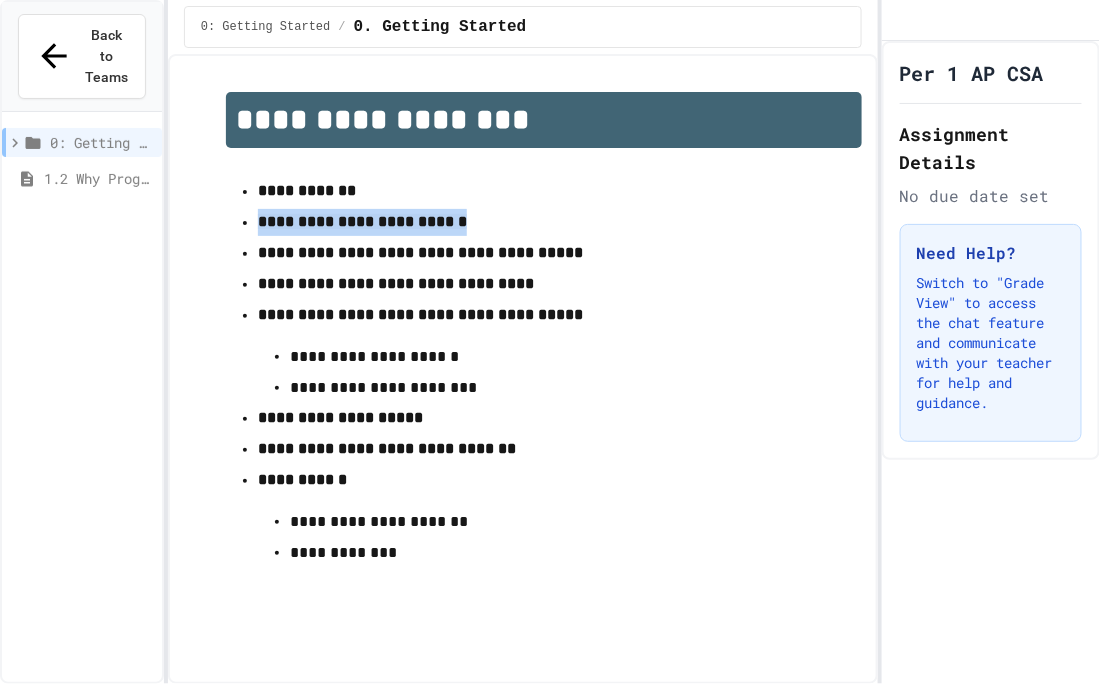click on "**********" at bounding box center (362, 221) 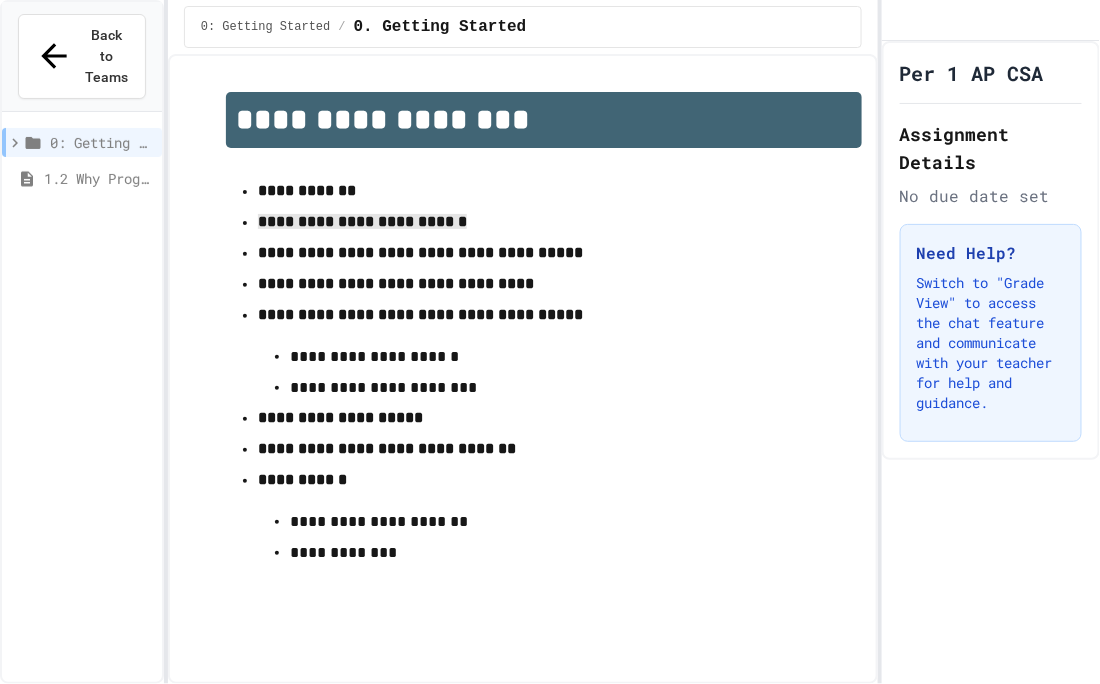 click on "**********" at bounding box center [362, 221] 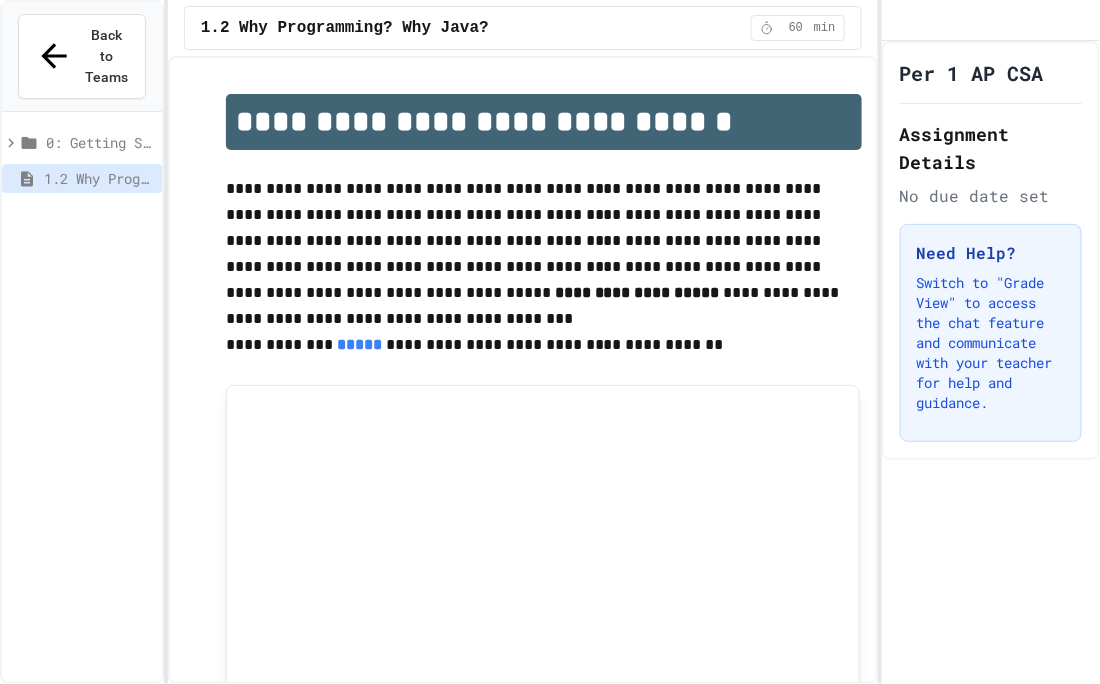 click on "0: Getting Started" at bounding box center [100, 142] 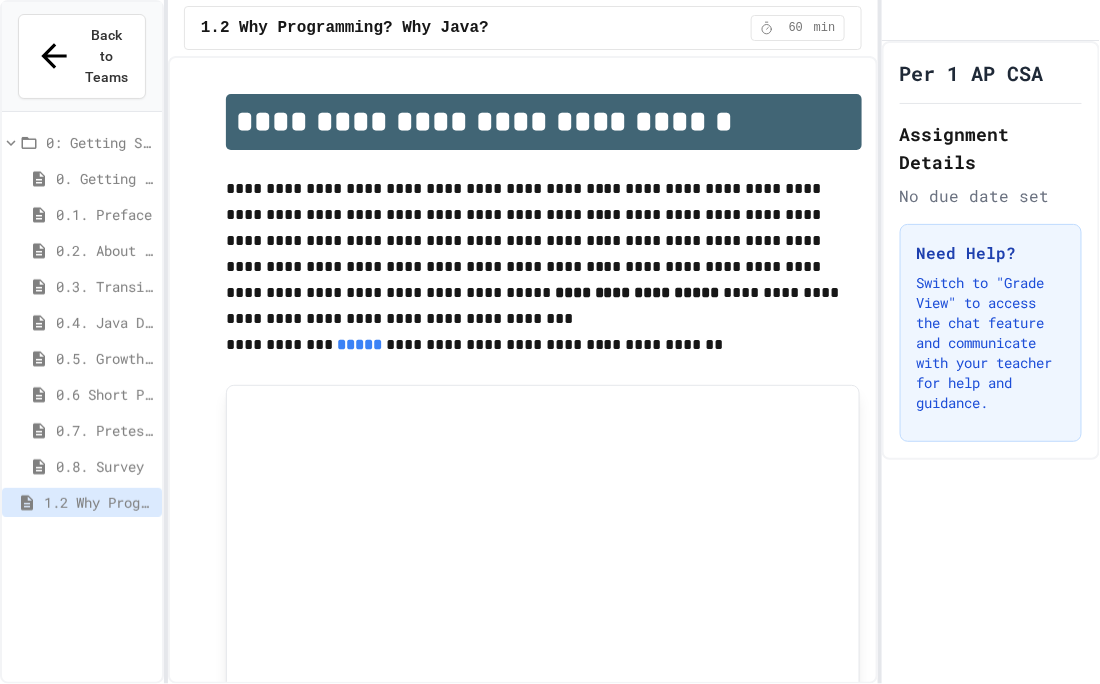 click on "0. Getting Started" at bounding box center (105, 178) 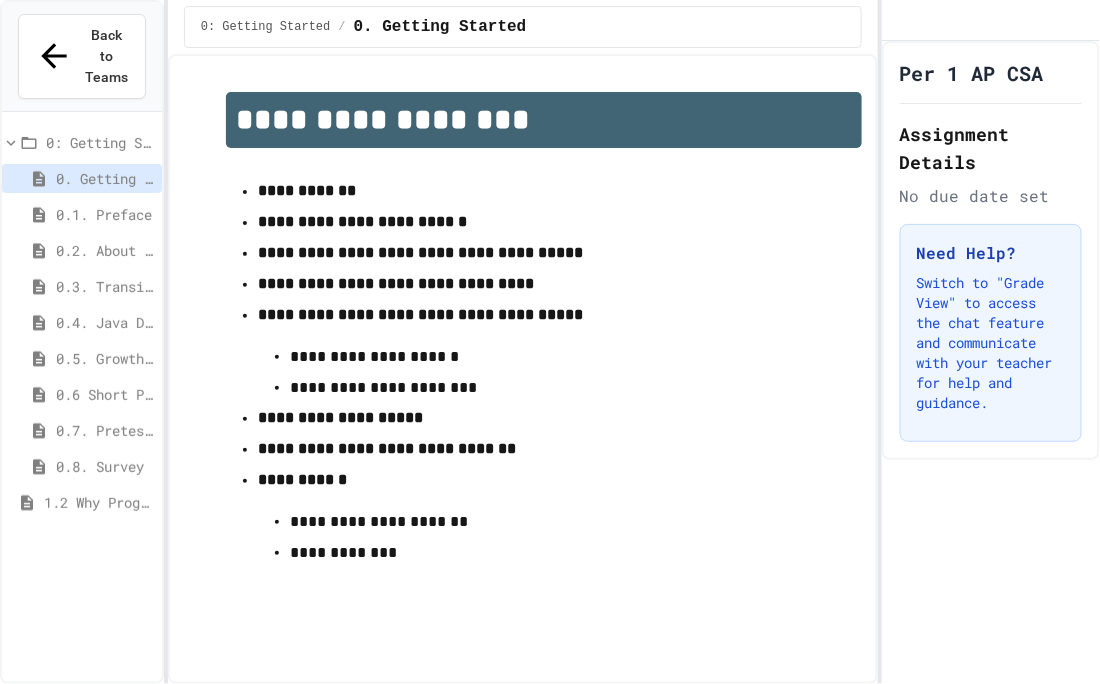 click on "0.1. Preface" at bounding box center (105, 214) 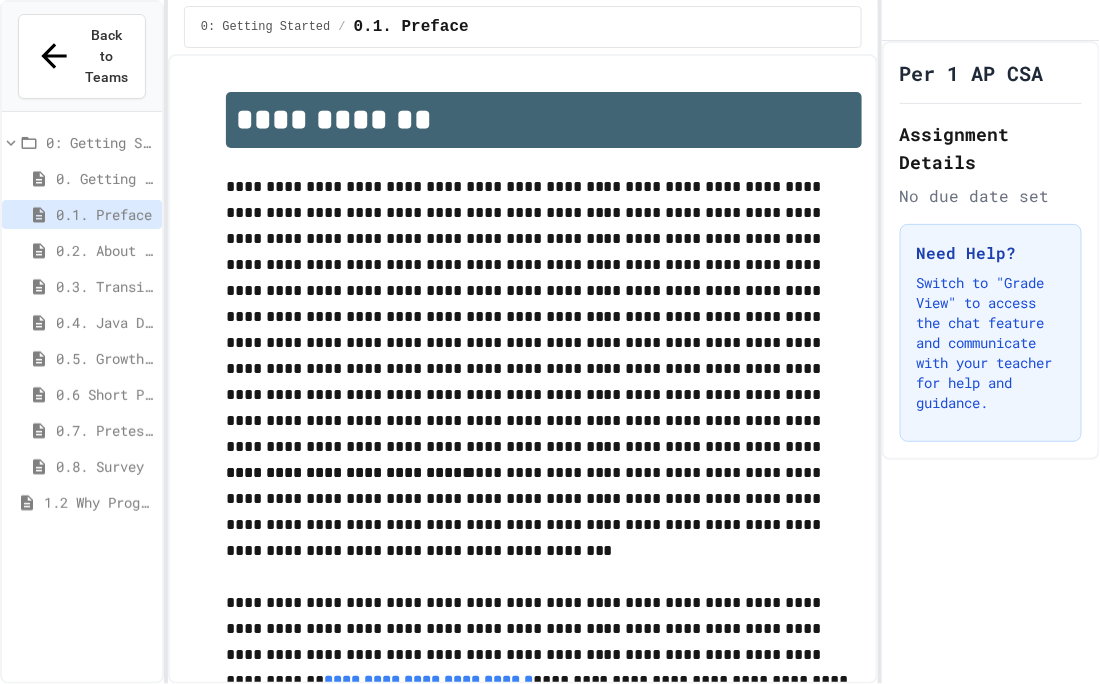 click on "0. Getting Started" at bounding box center (105, 178) 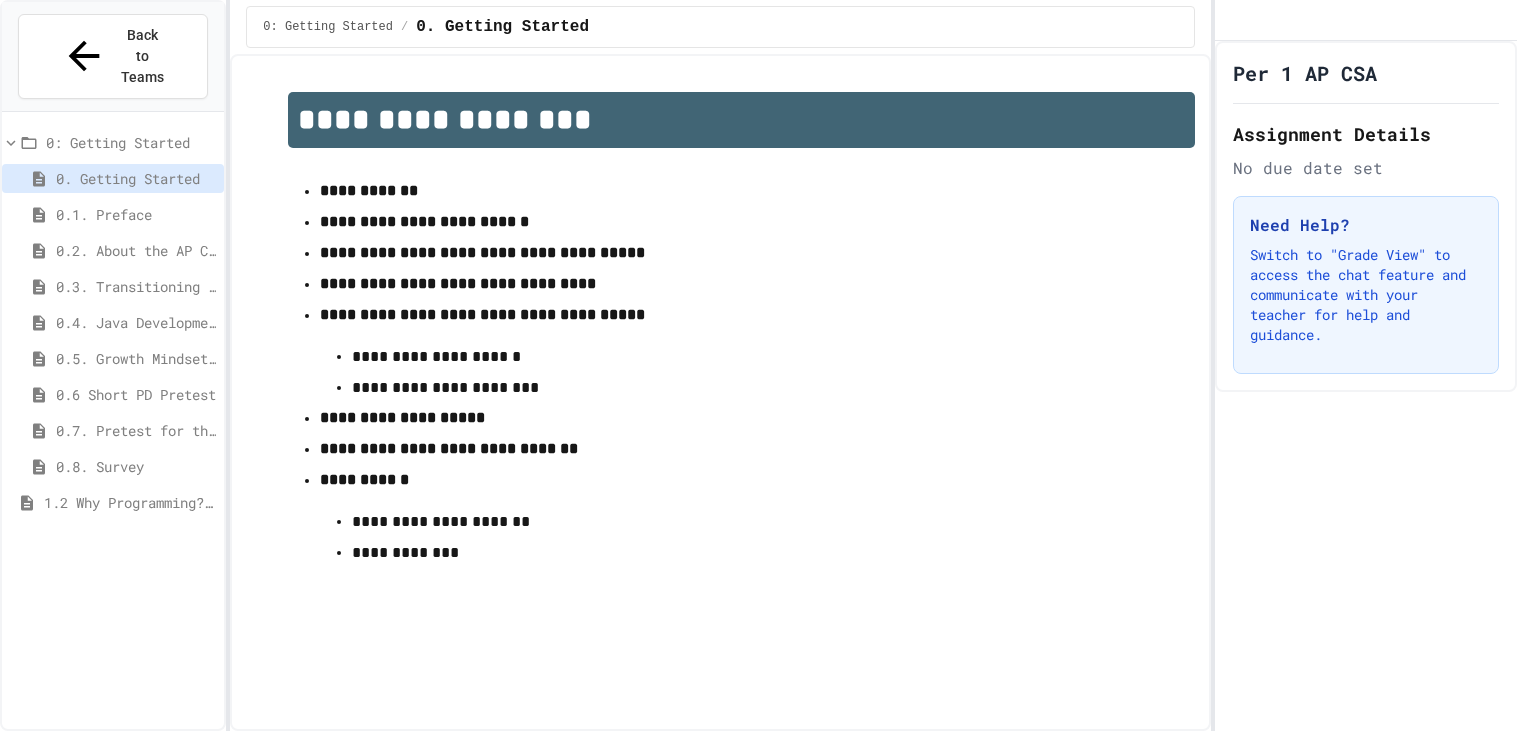 click on "Per 1 AP CSA Assignment Details No due date set Need Help? Switch to "Grade View" to access the chat feature and communicate with your teacher for help and guidance." at bounding box center [1366, 386] 